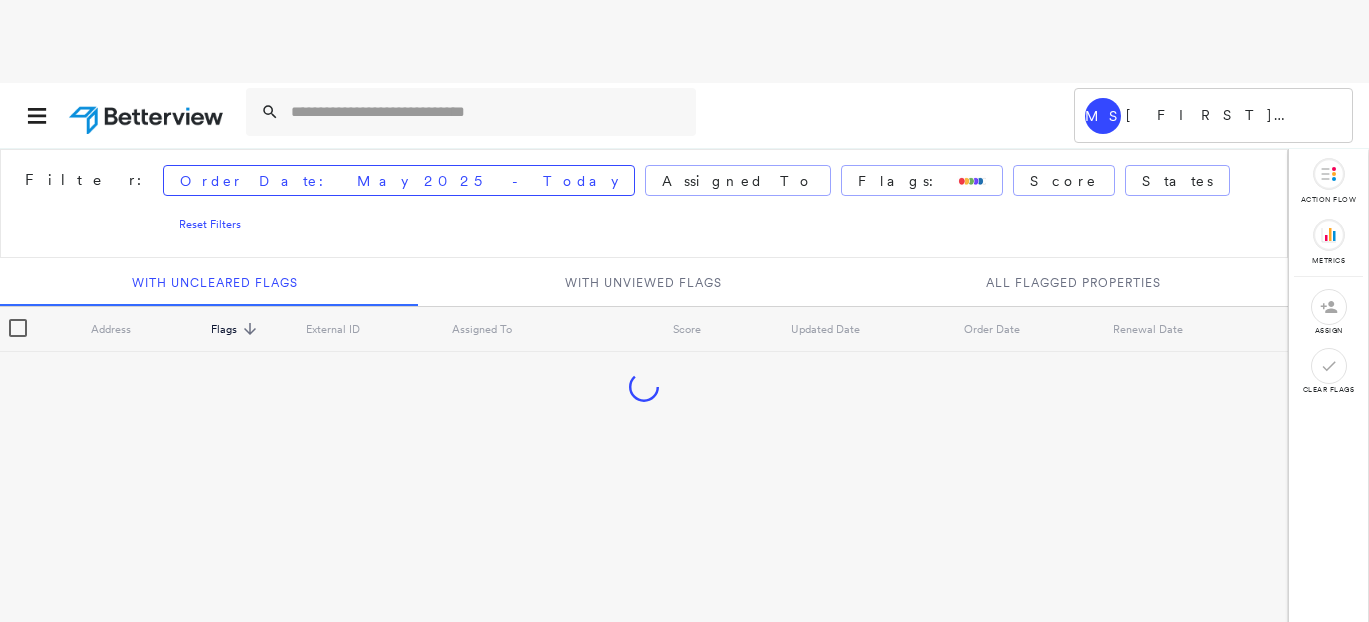 scroll, scrollTop: 0, scrollLeft: 0, axis: both 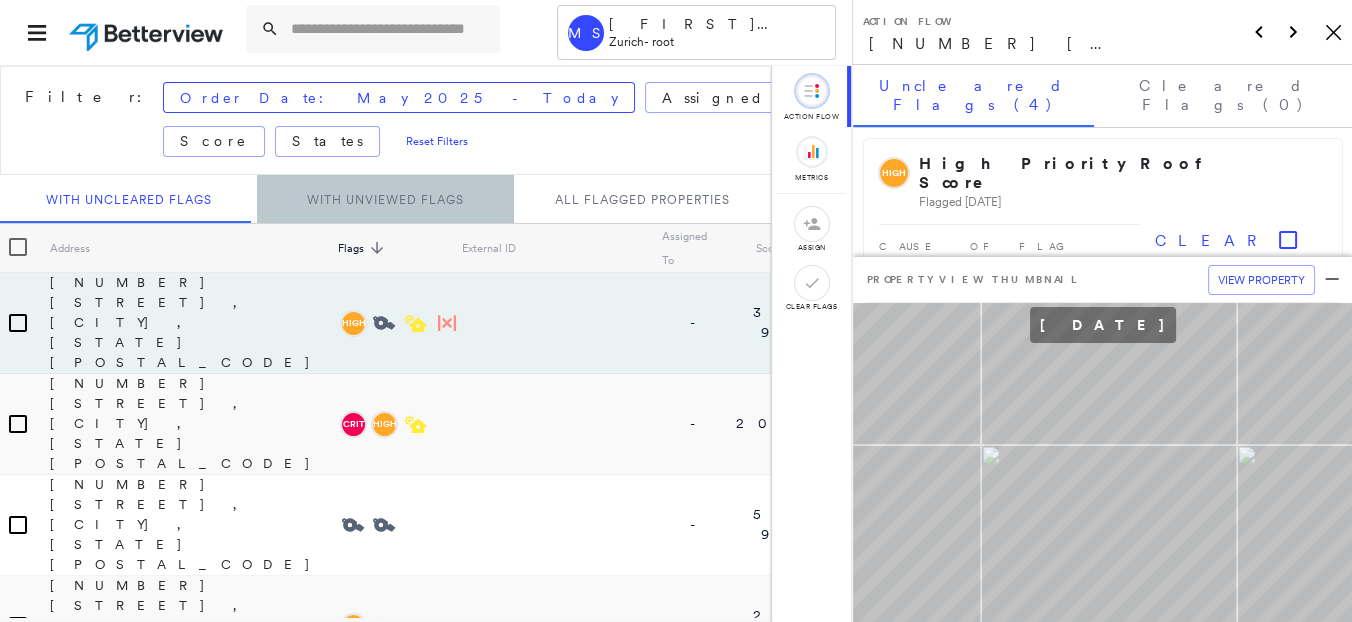 click on "With Unviewed Flags" at bounding box center (385, 199) 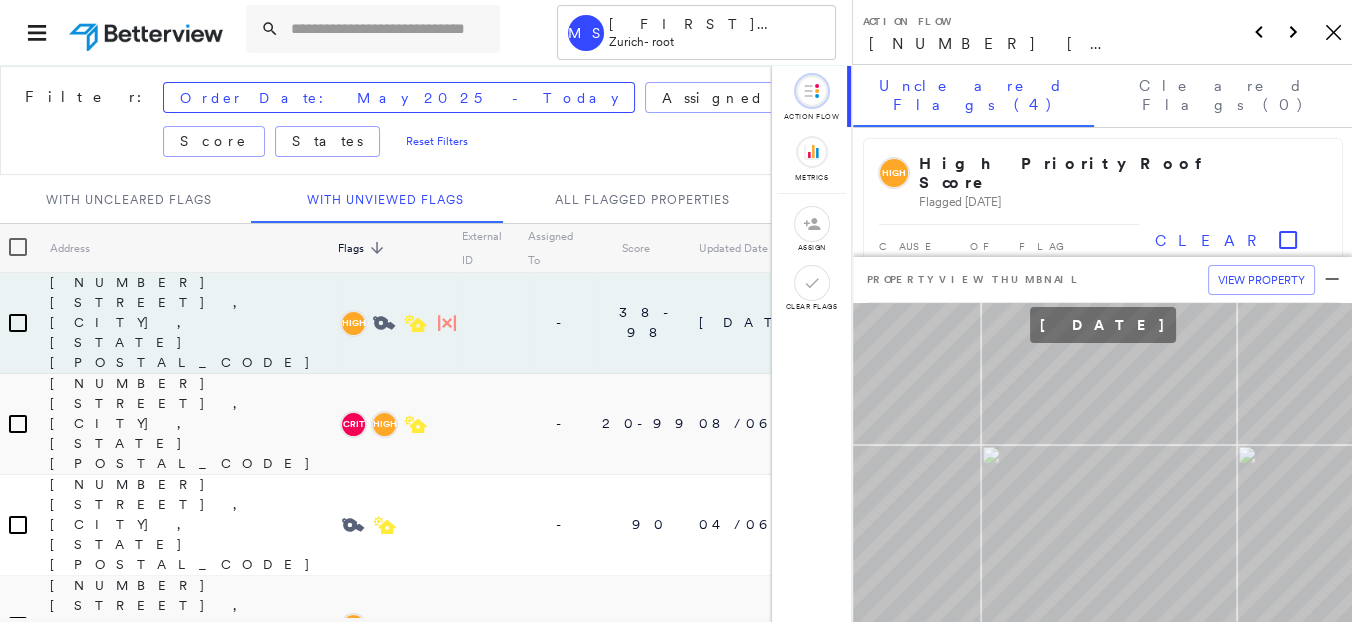 click at bounding box center (148, 32) 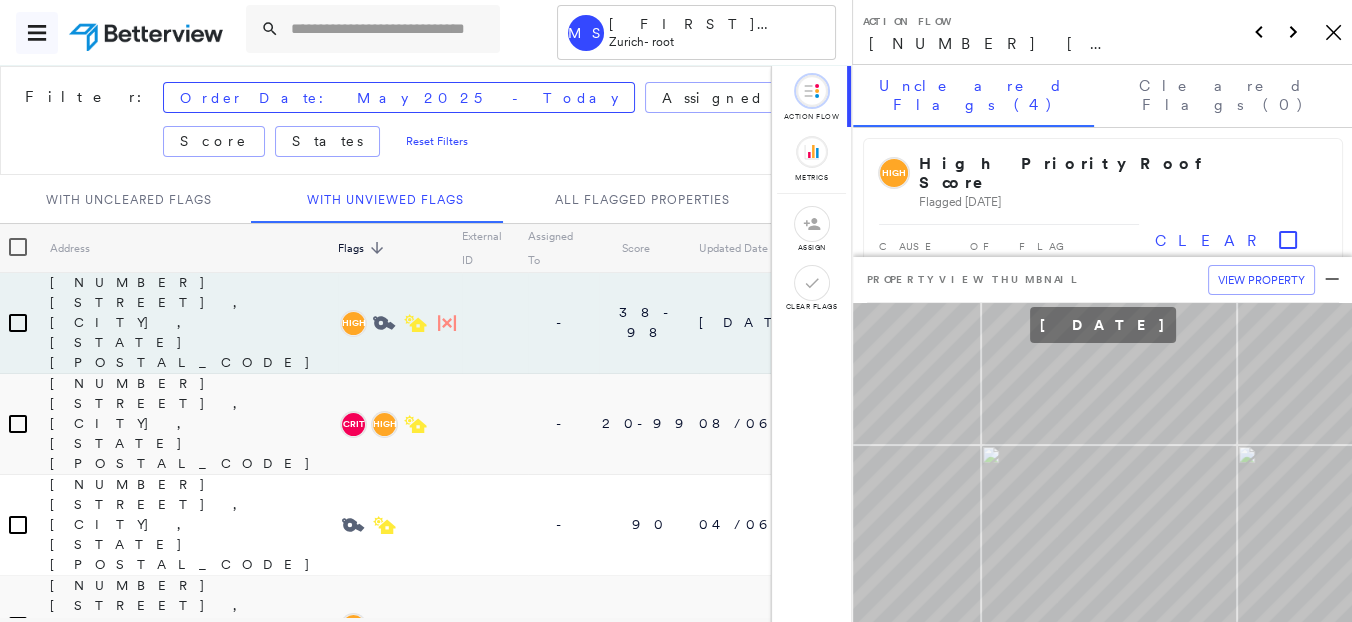 click 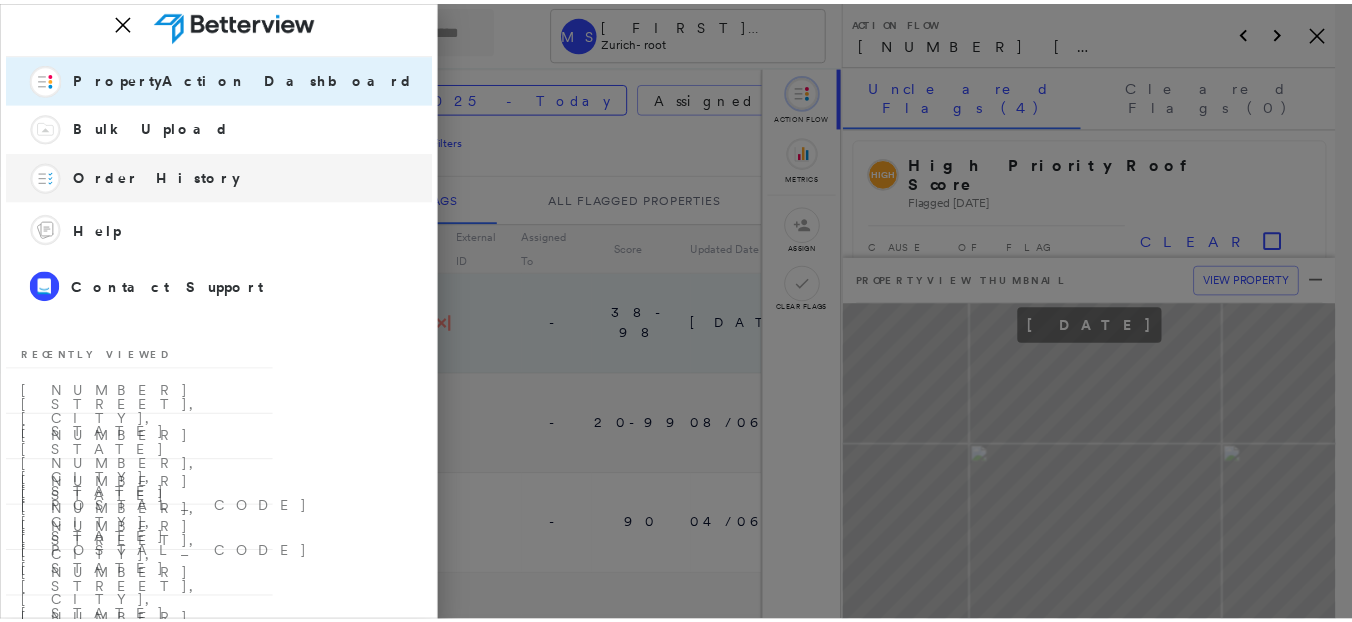 scroll, scrollTop: 0, scrollLeft: 0, axis: both 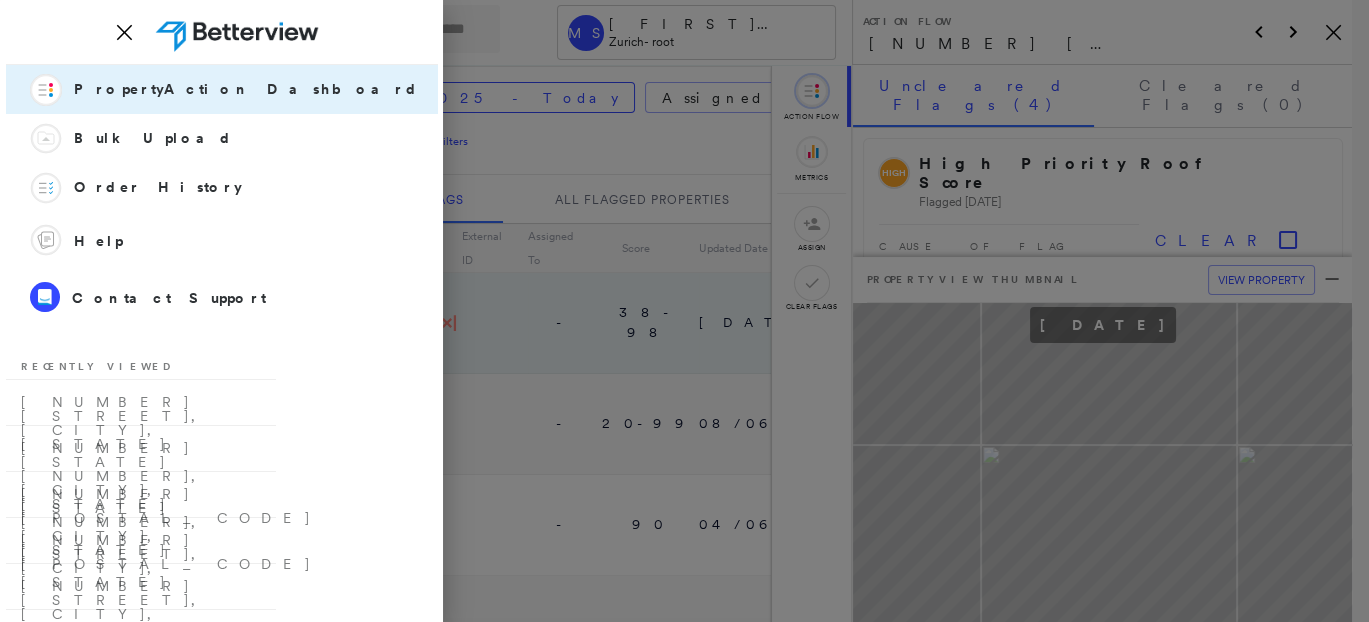click at bounding box center [684, 311] 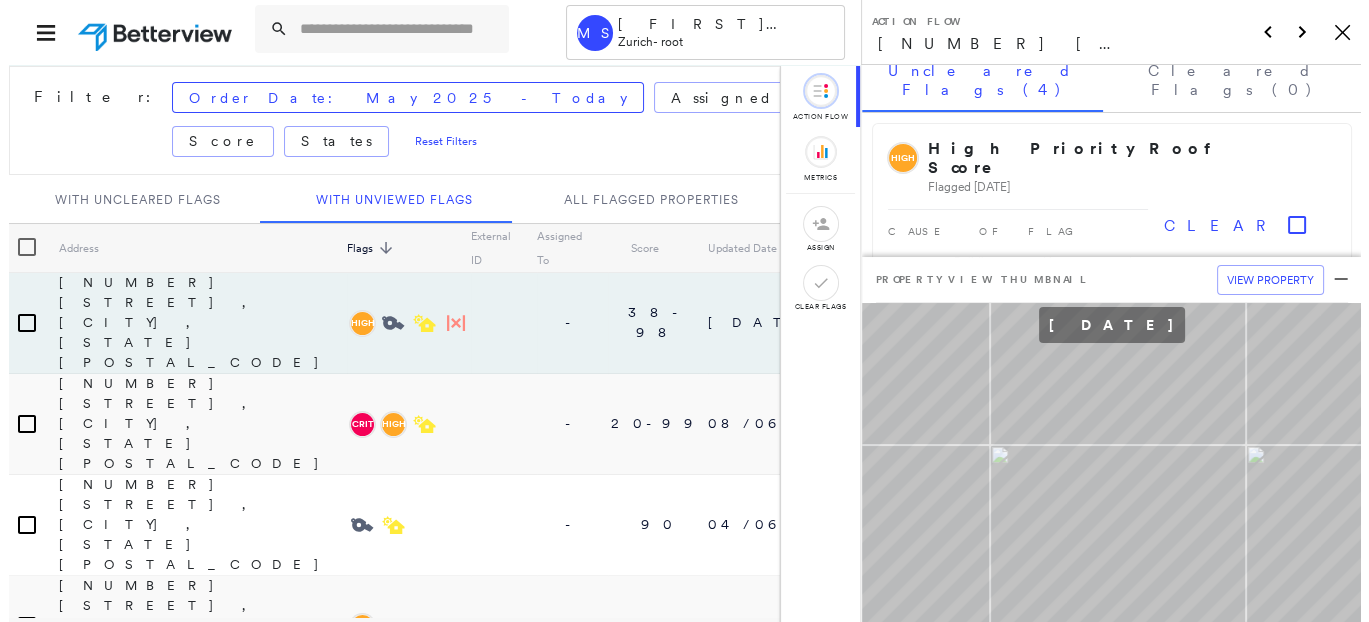 scroll, scrollTop: 0, scrollLeft: 0, axis: both 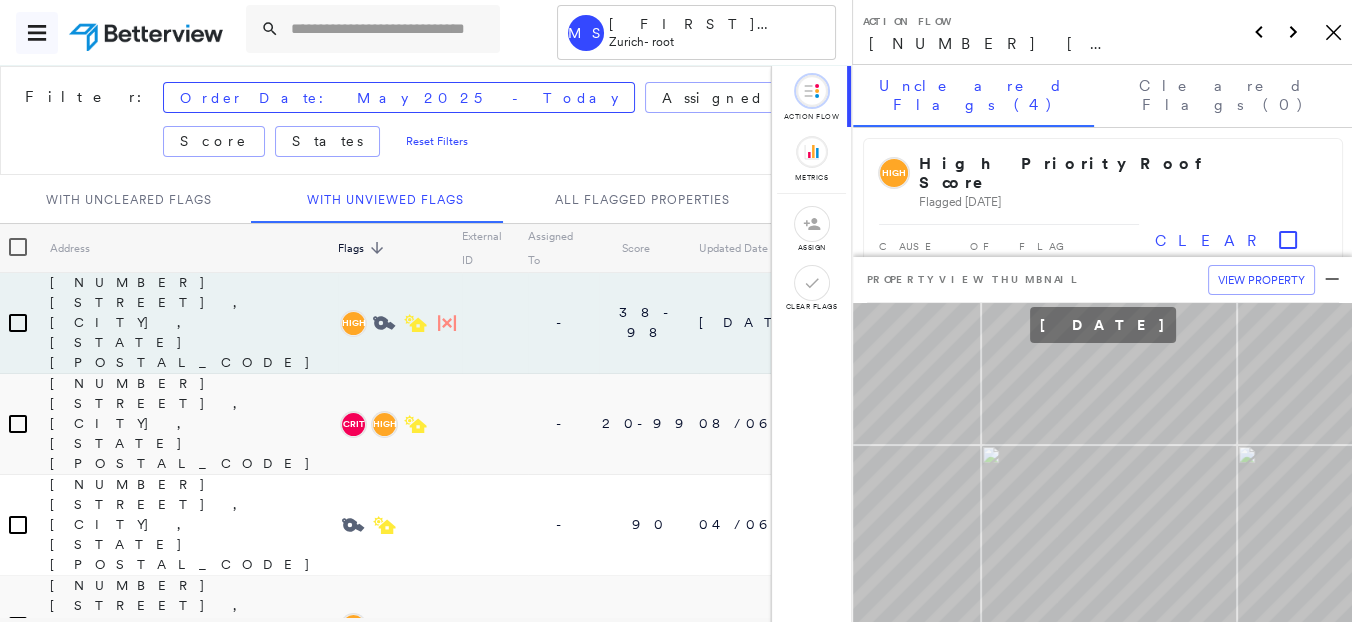 click 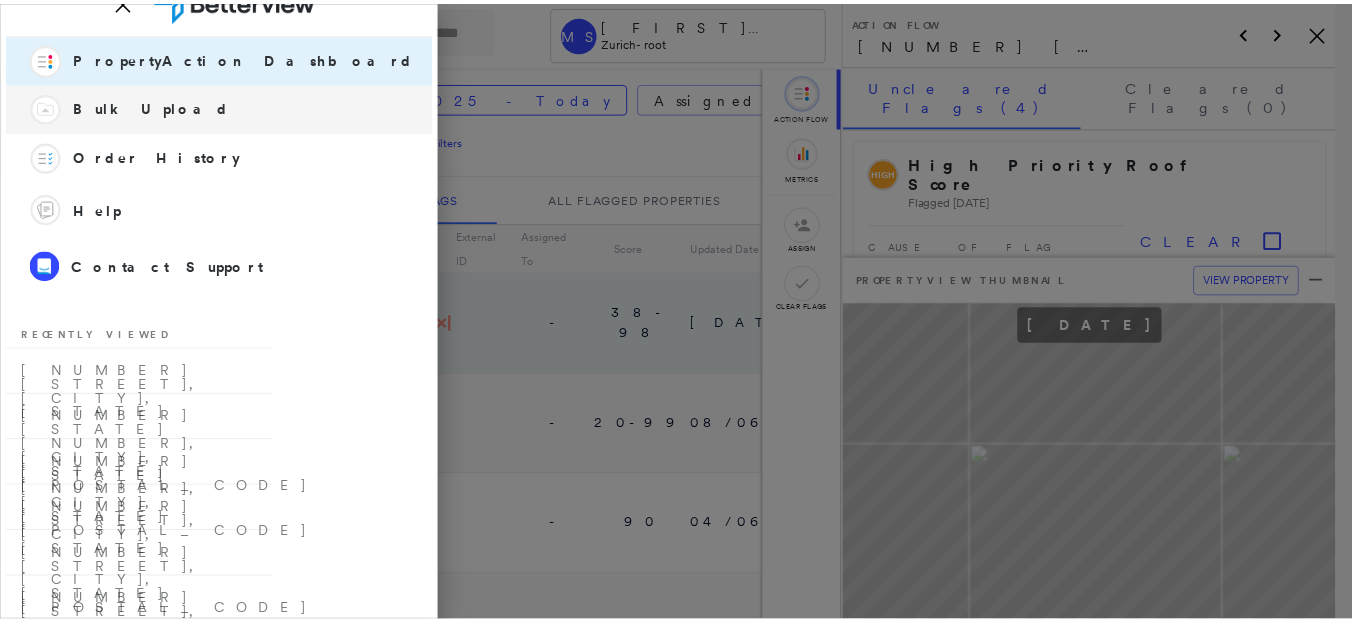 scroll, scrollTop: 0, scrollLeft: 0, axis: both 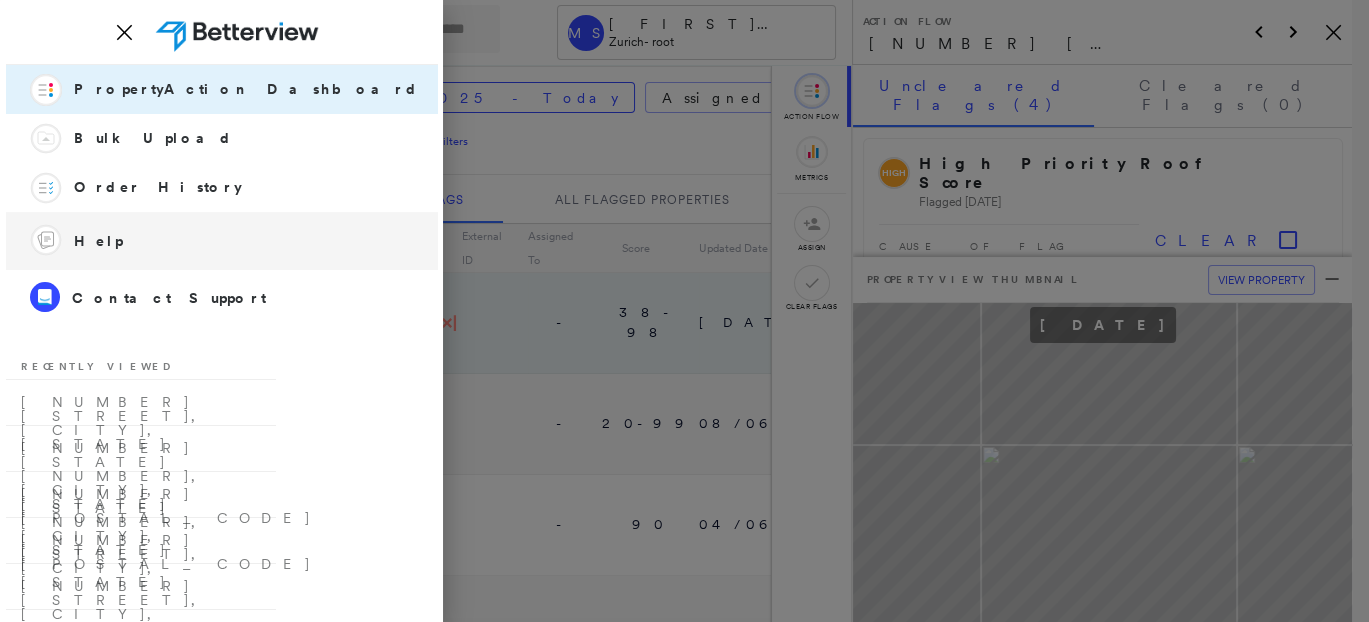 click on "Help" at bounding box center [98, 241] 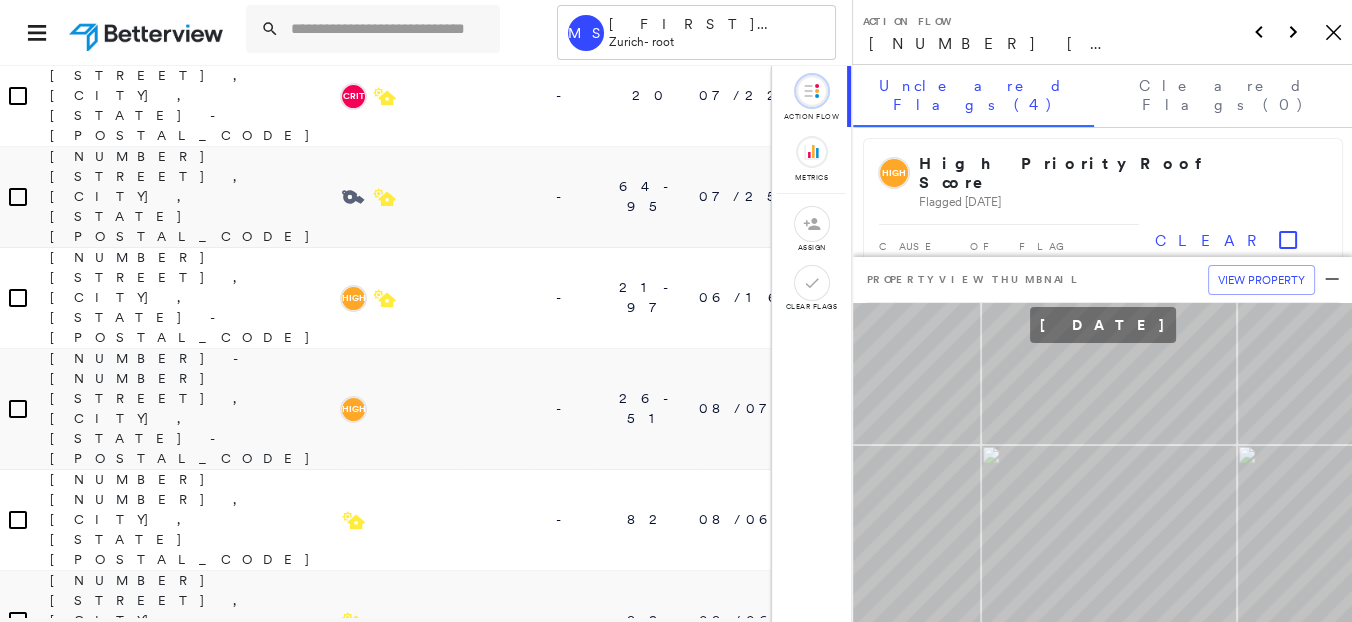scroll, scrollTop: 666, scrollLeft: 0, axis: vertical 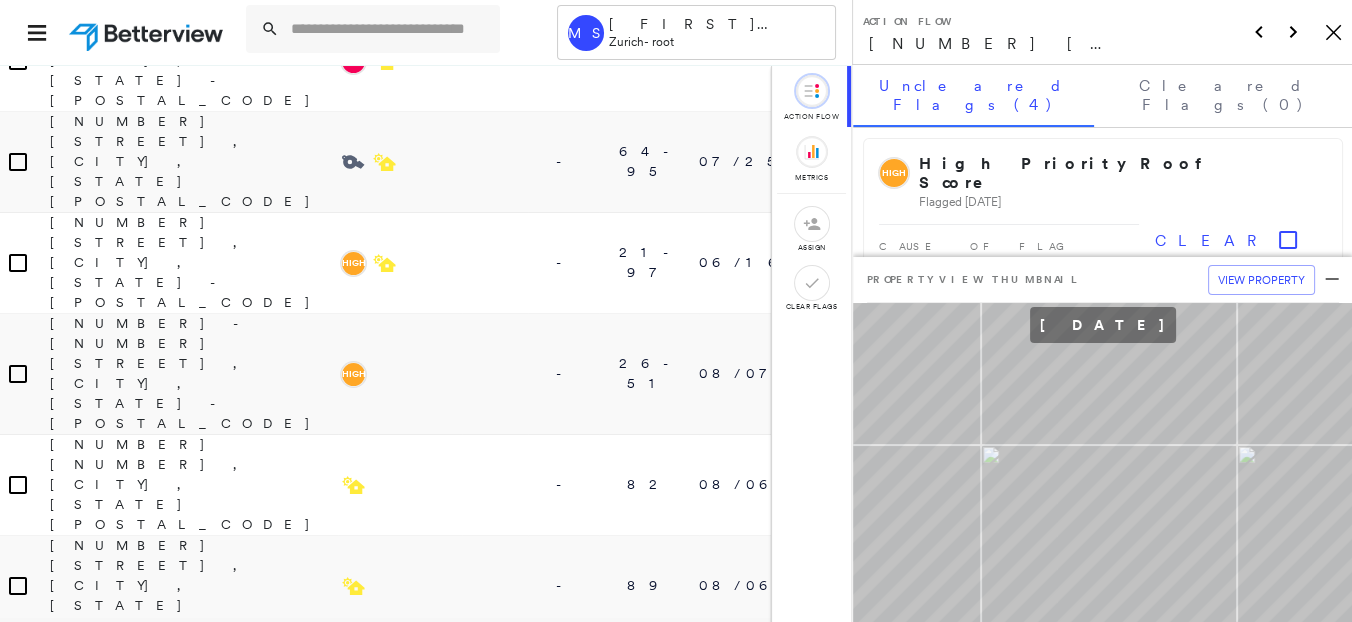 click on "[NUMBER] [STREET], [CITY], [STATE] [ZIP]" at bounding box center (194, 1413) 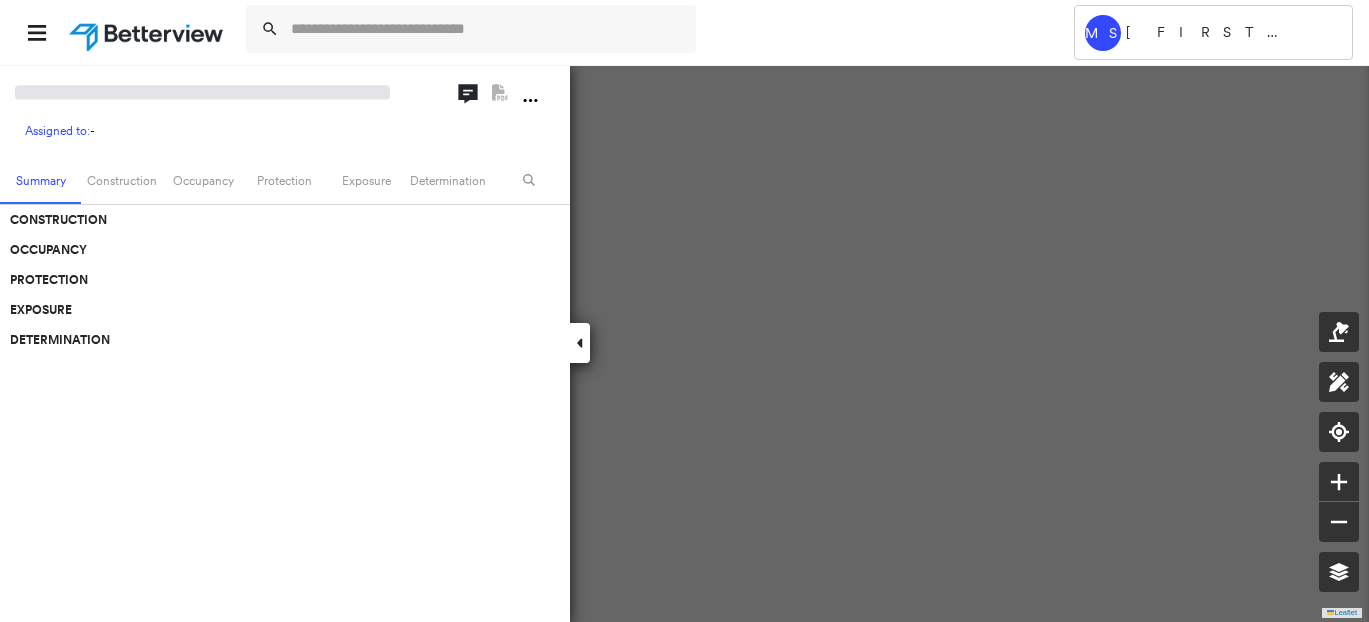 scroll, scrollTop: 0, scrollLeft: 0, axis: both 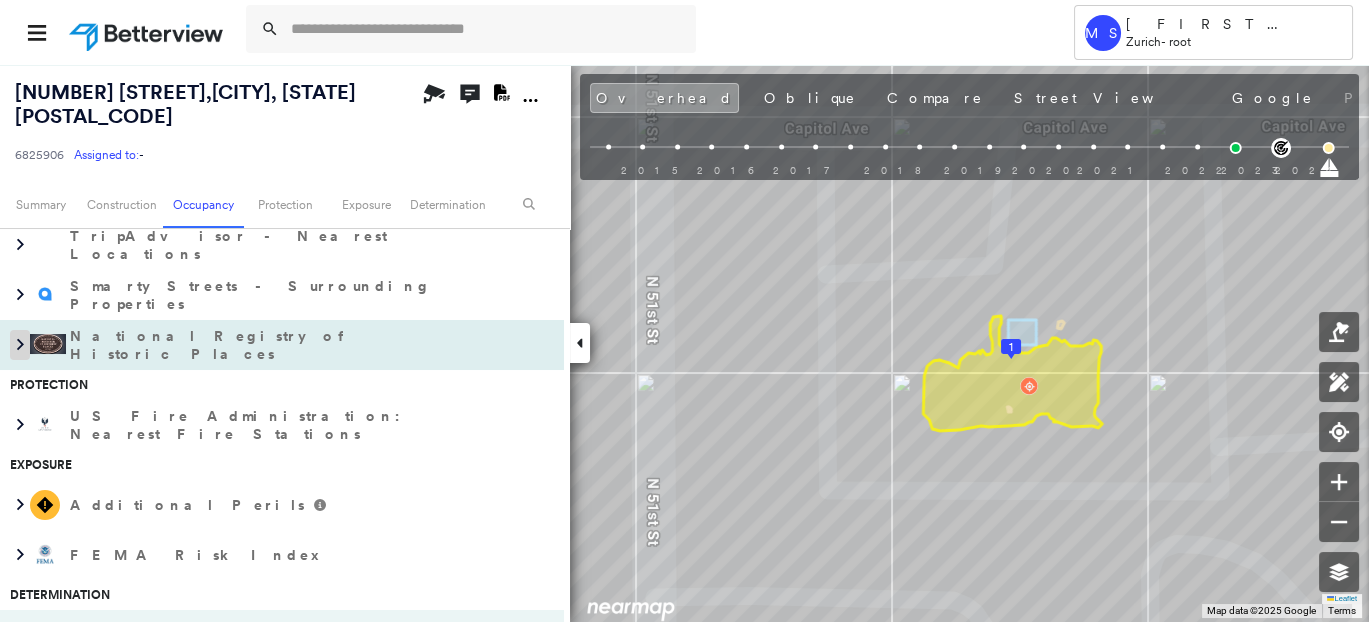 click at bounding box center (20, 345) 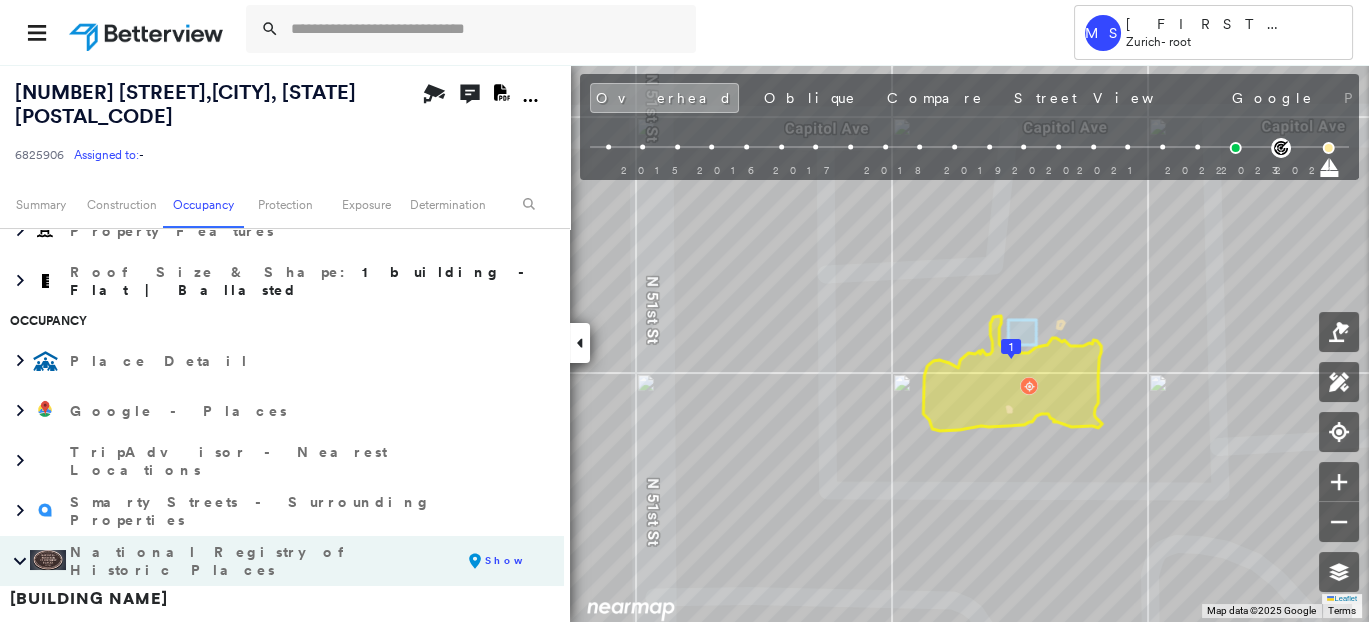 scroll, scrollTop: 555, scrollLeft: 0, axis: vertical 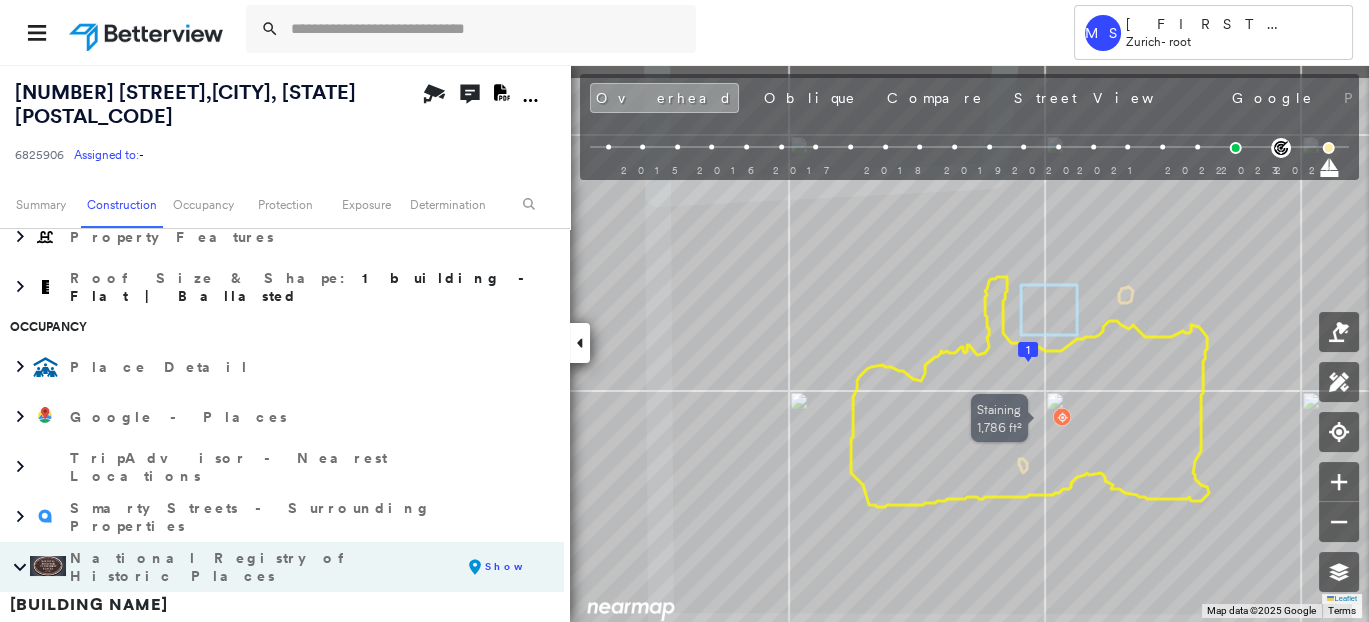 drag, startPoint x: 1097, startPoint y: 403, endPoint x: 965, endPoint y: 473, distance: 149.41219 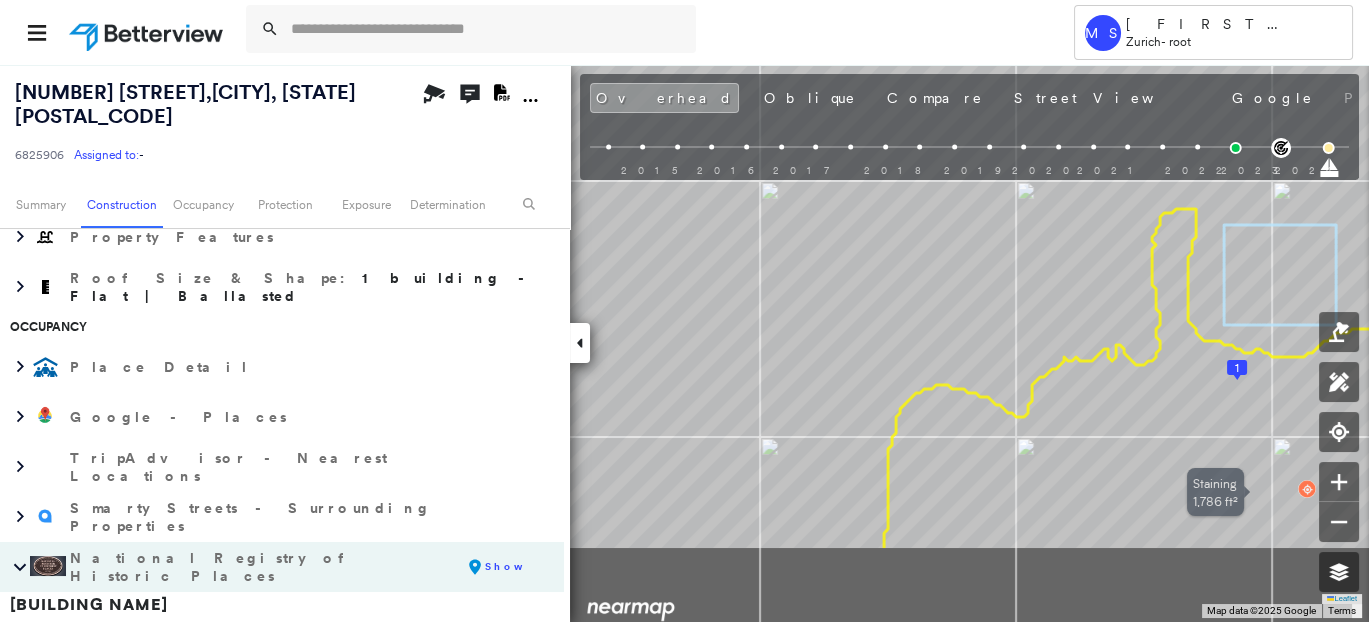 click on "Geocode: [NUMBER] [STREET], [CITY], [STATE] [ZIP] Assigned to: - Assigned to: - [NUMBER] Assigned to: - Open Comments Download PDF Report Summary Construction Occupancy Protection Exposure Determination Overhead Obliques Street View Roof Spotlight™ Index : 80 out of 100 0 100 25 50 75 1 Building Roof Scores 1 Buildings Policy Information : [NUMBER] Flags : 1 (0 cleared, 1 uncleared) Construction Roof Spotlights : Staining, HVAC, Vent Property Features Roof Size & Shape : 1 building - Flat | Ballasted Occupancy Place Detail Google - Places TripAdvisor - Nearest Locations Smarty Streets - Surrounding Properties National Registry of Historic Places show markers Show Hope Lutheran Church Reference [NUMBER] Location [NUMBER] [STREET] Omaha NEBRASKA Significance ETHNIC HERITAGE-BLACK; SOCIAL HISTORY; ARCHITECTURE Category of Property building Listed Date [DATE] External Link Omaha Power Plant Building Reference [NUMBER] [STREET] Omaha NEBRASKA Significance INDUSTRY BUILDING" at bounding box center (684, 343) 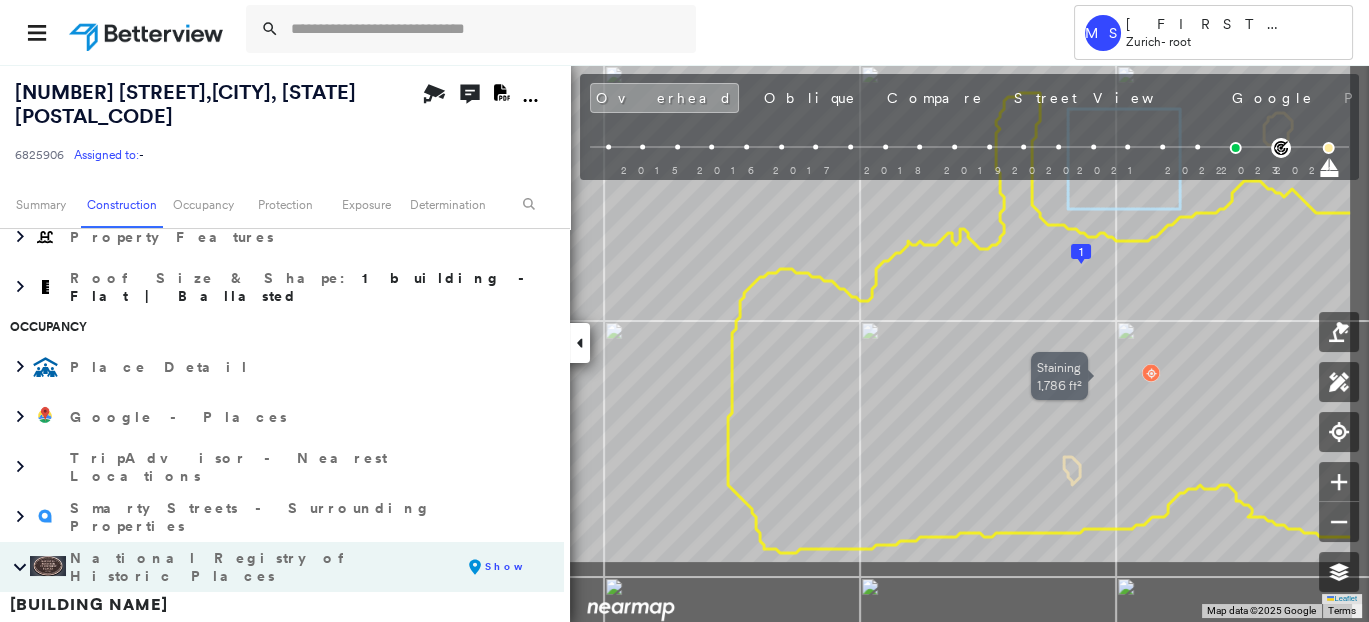 drag, startPoint x: 1046, startPoint y: 503, endPoint x: 894, endPoint y: 415, distance: 175.63599 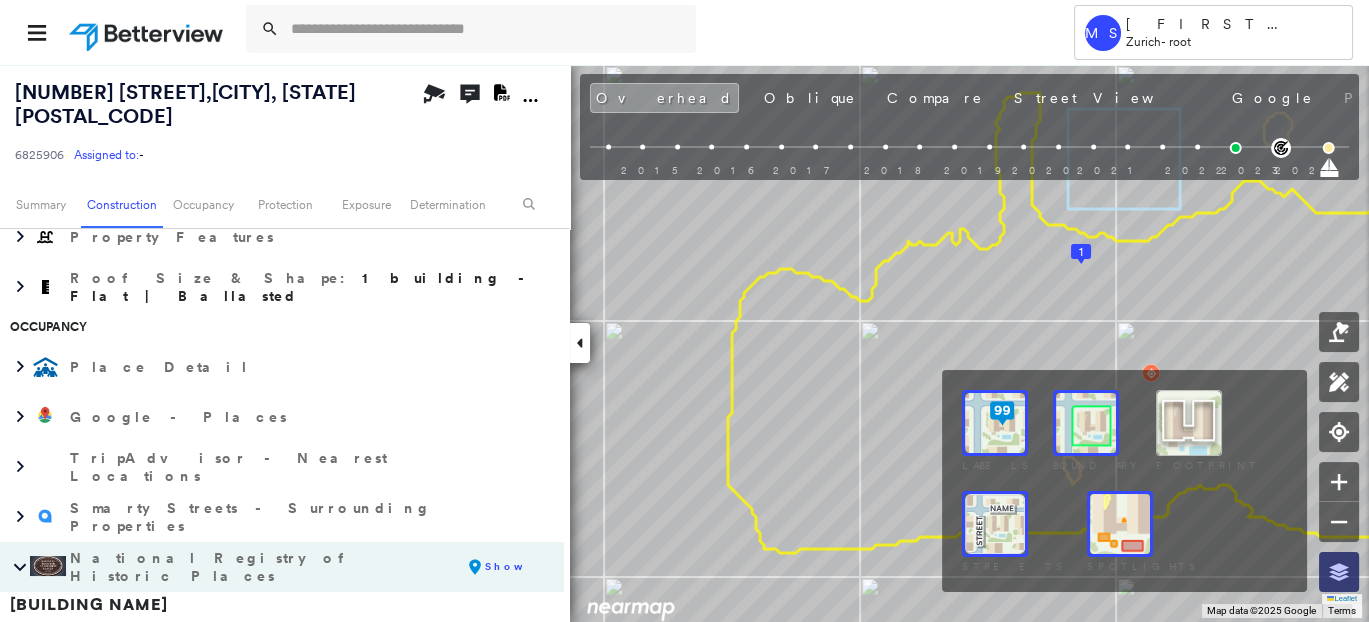 click 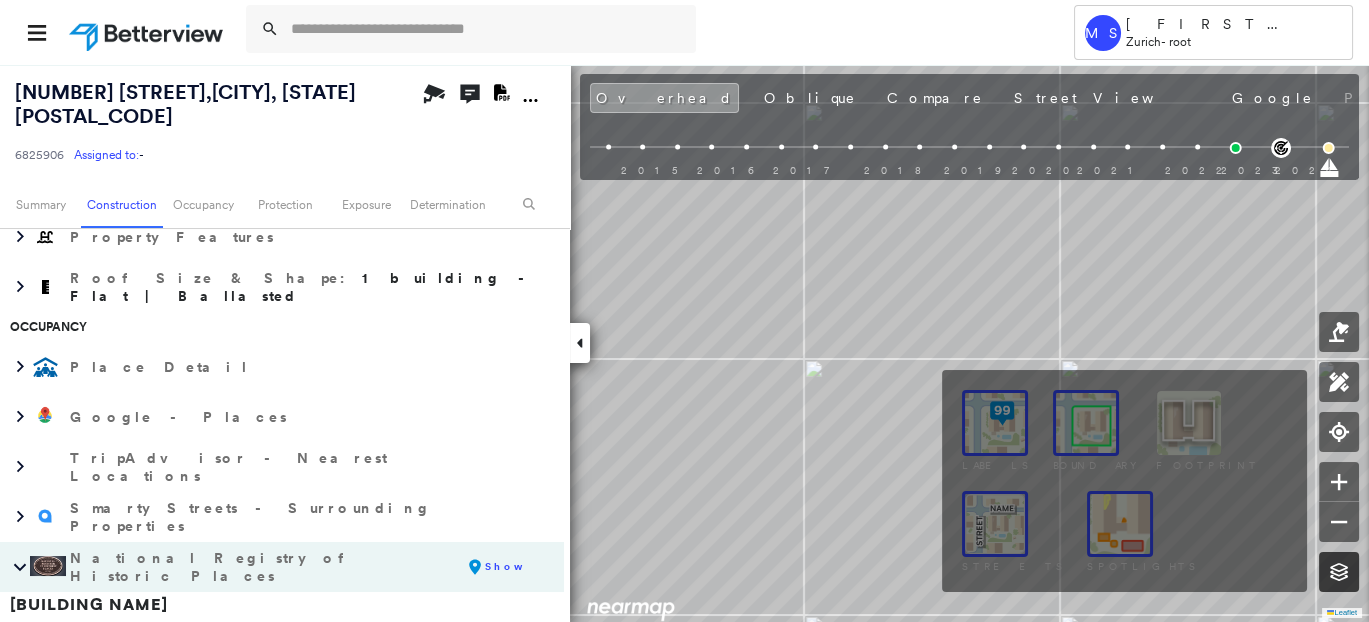 click 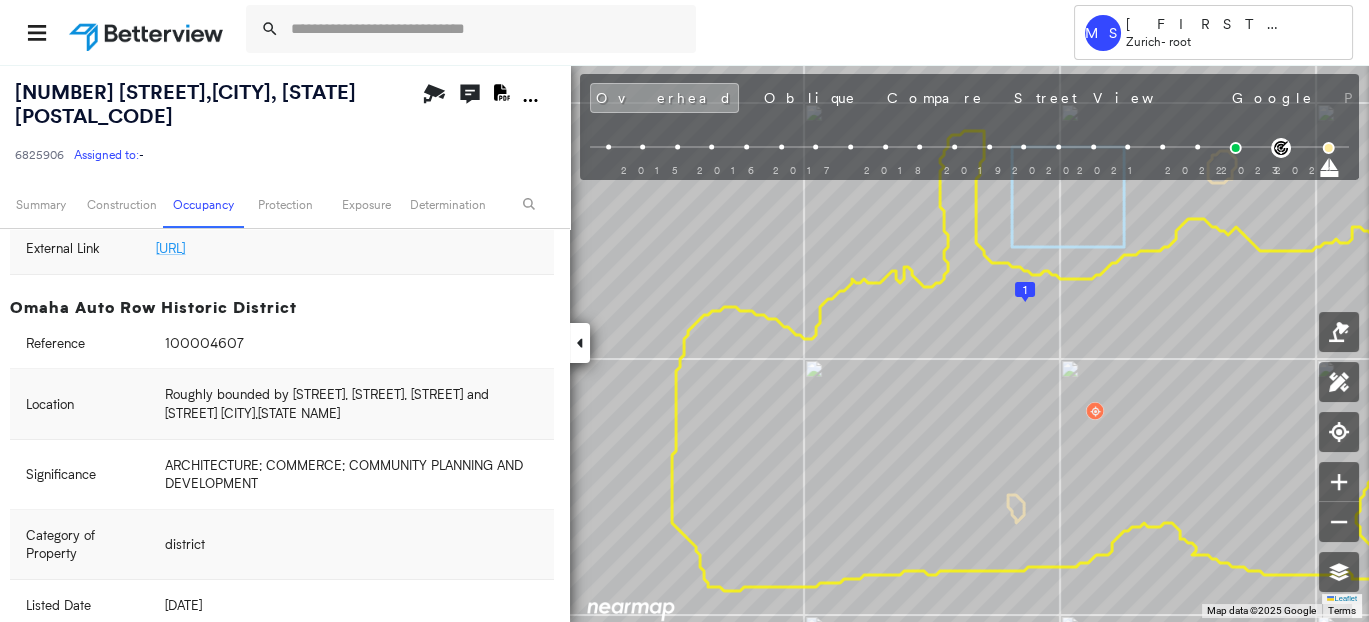 scroll, scrollTop: 8777, scrollLeft: 0, axis: vertical 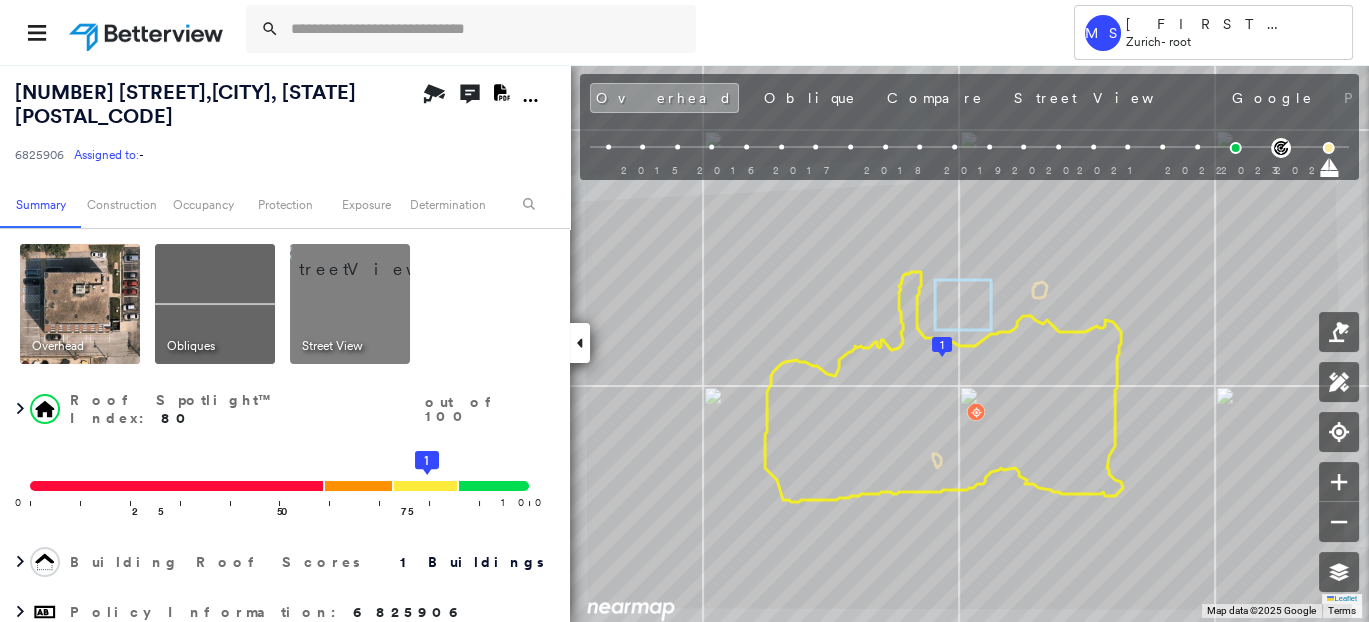click at bounding box center [148, 32] 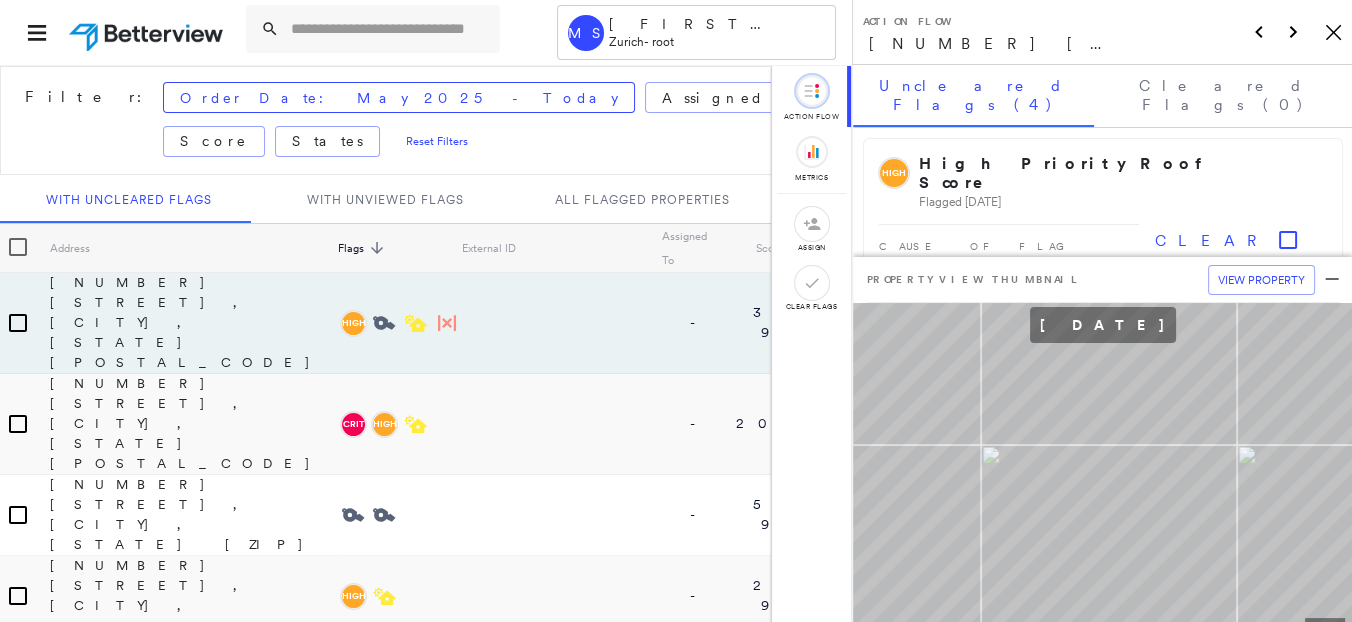 click at bounding box center [971, 97] 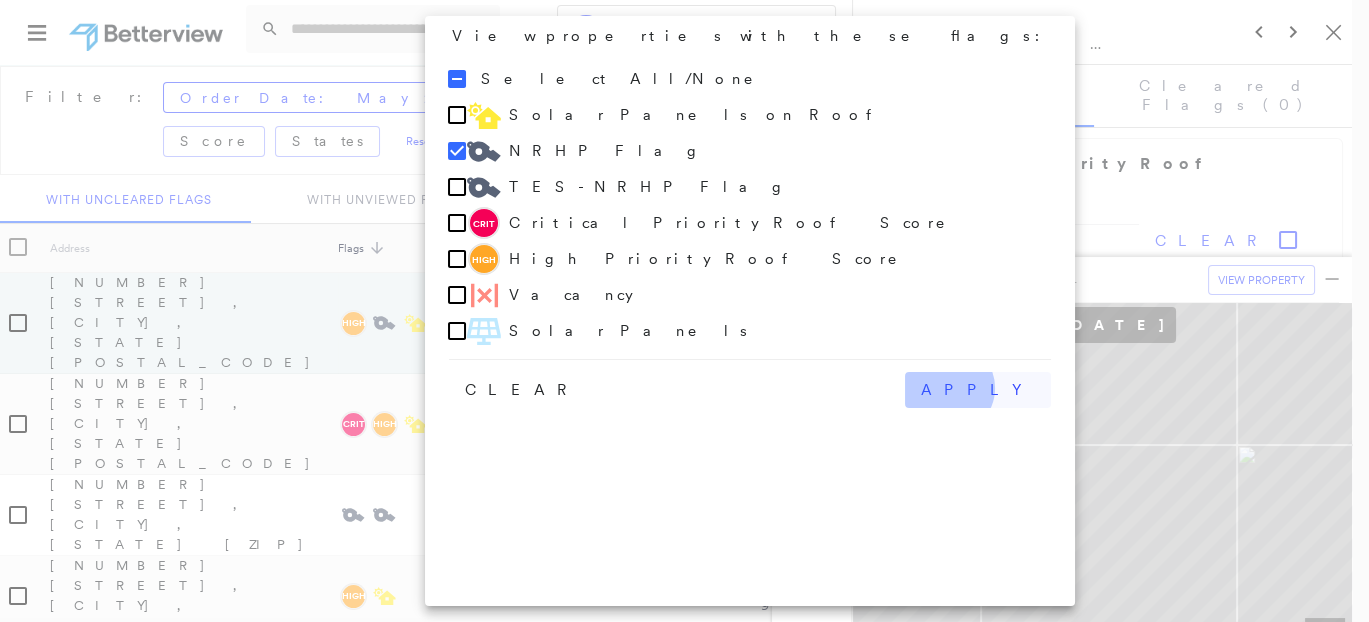 click on "apply" at bounding box center [978, 390] 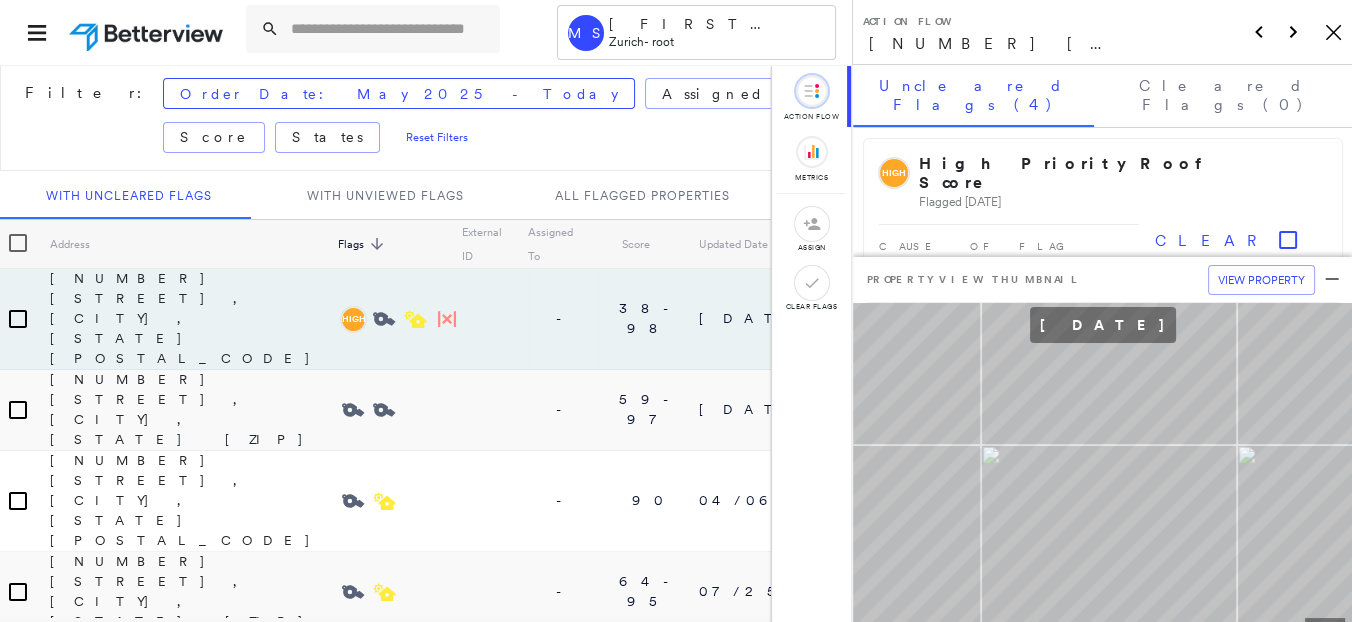 scroll, scrollTop: 0, scrollLeft: 0, axis: both 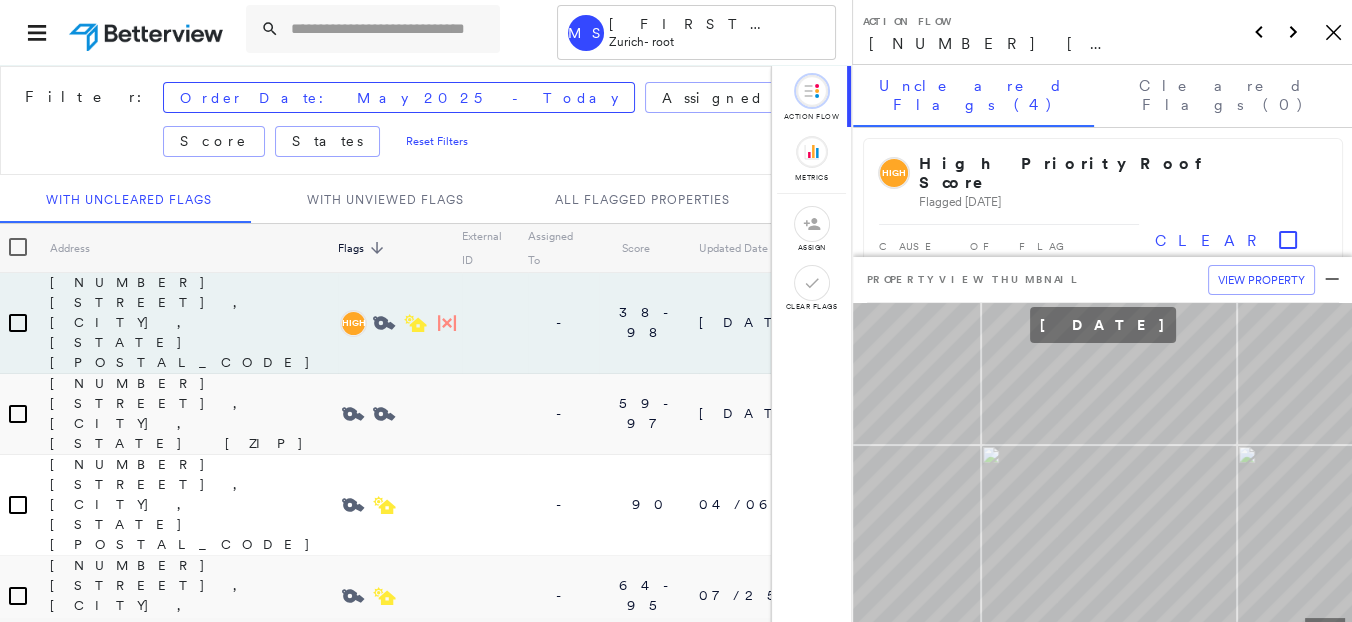 click on "Flags:" at bounding box center (904, 98) 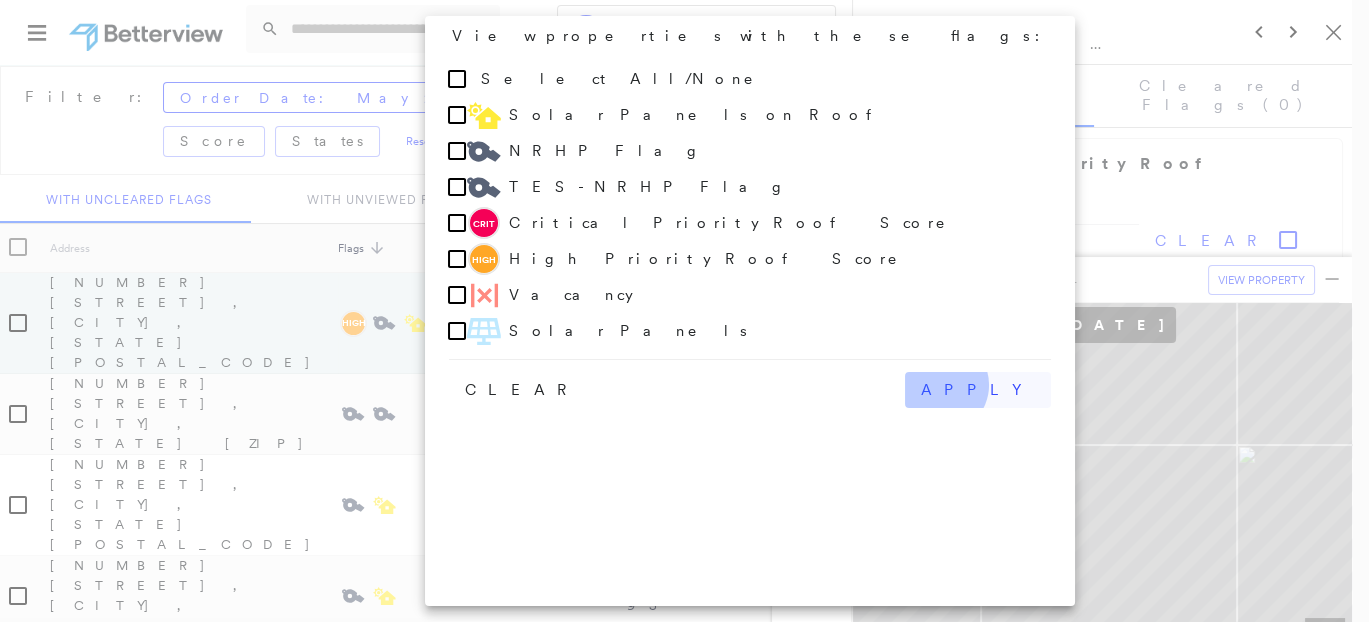 click on "apply" at bounding box center [978, 390] 